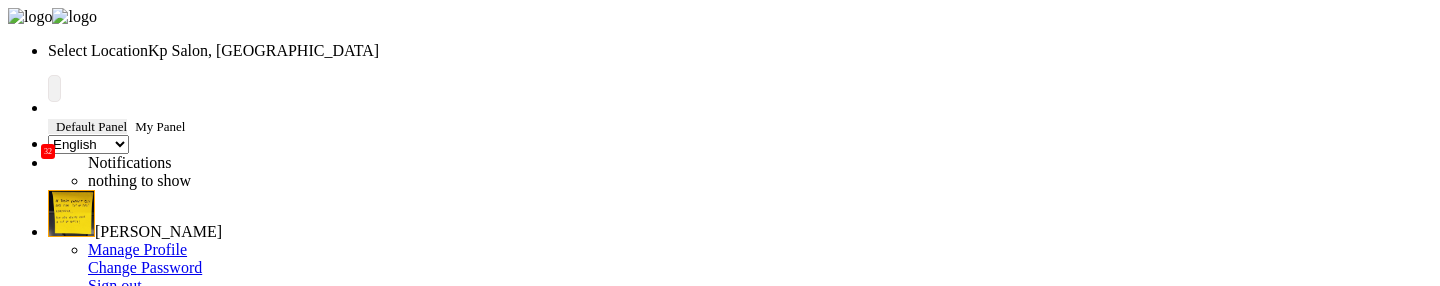 select on "en" 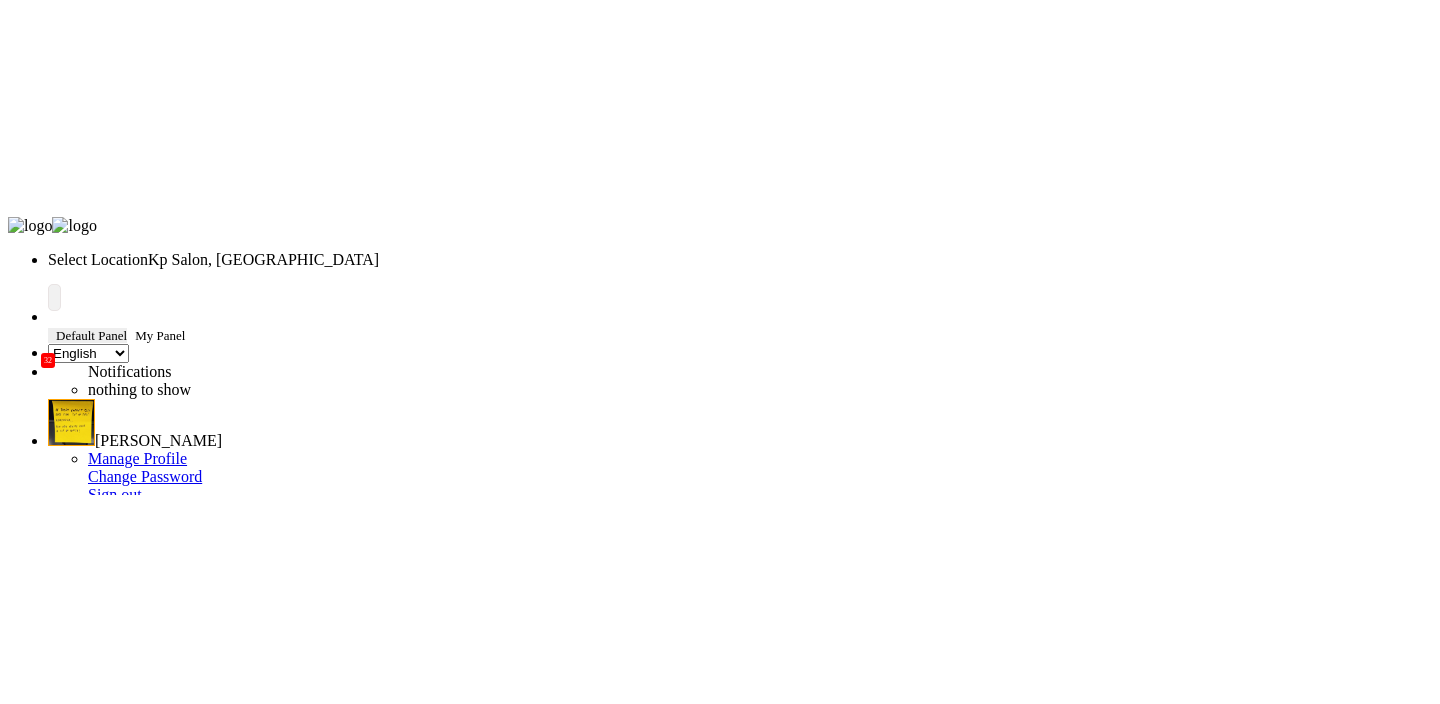 scroll, scrollTop: 0, scrollLeft: 0, axis: both 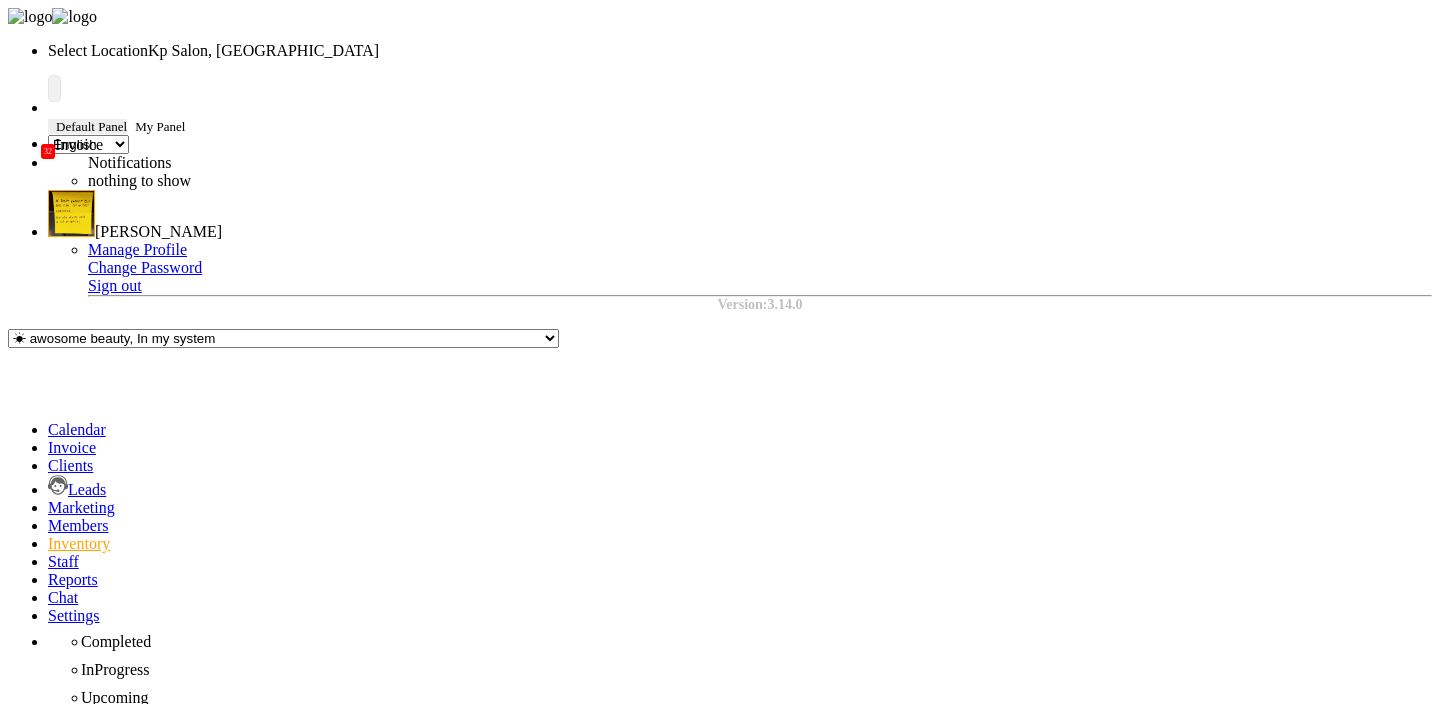 click 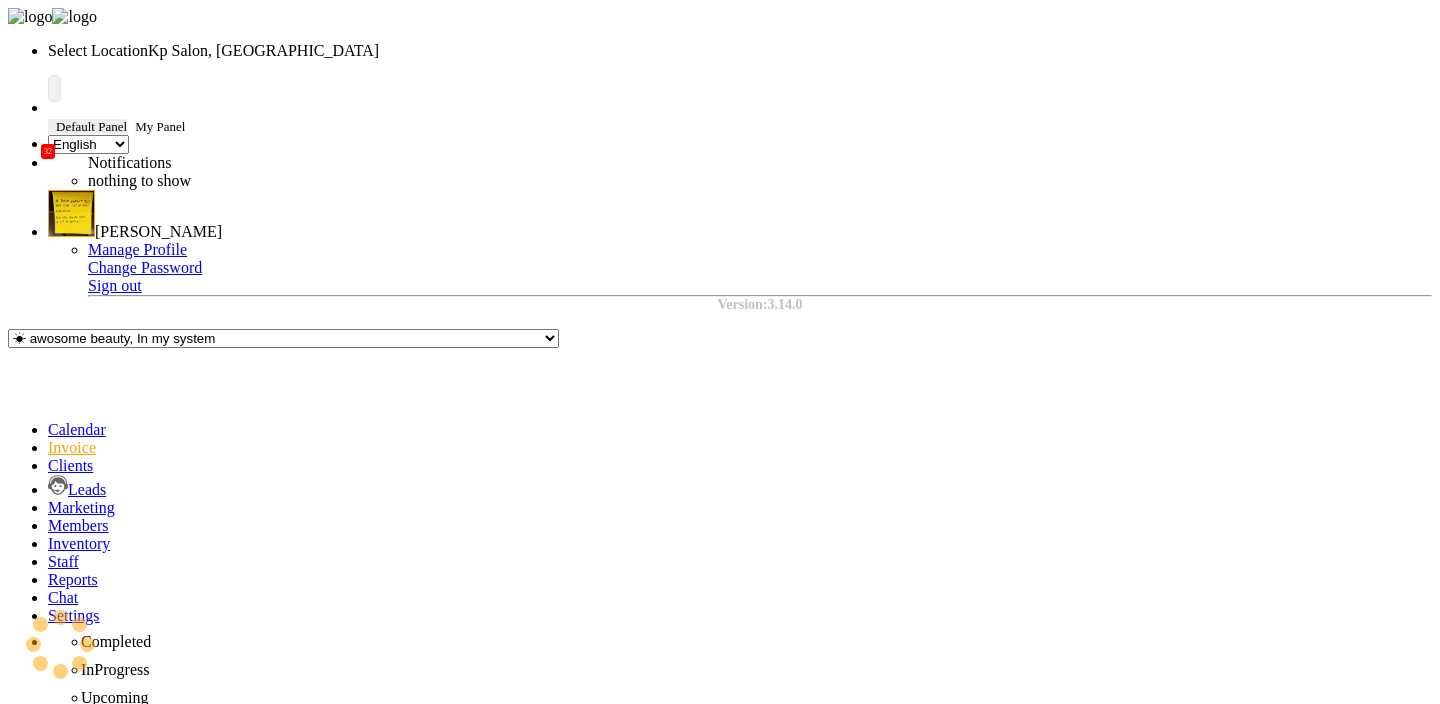 select on "554" 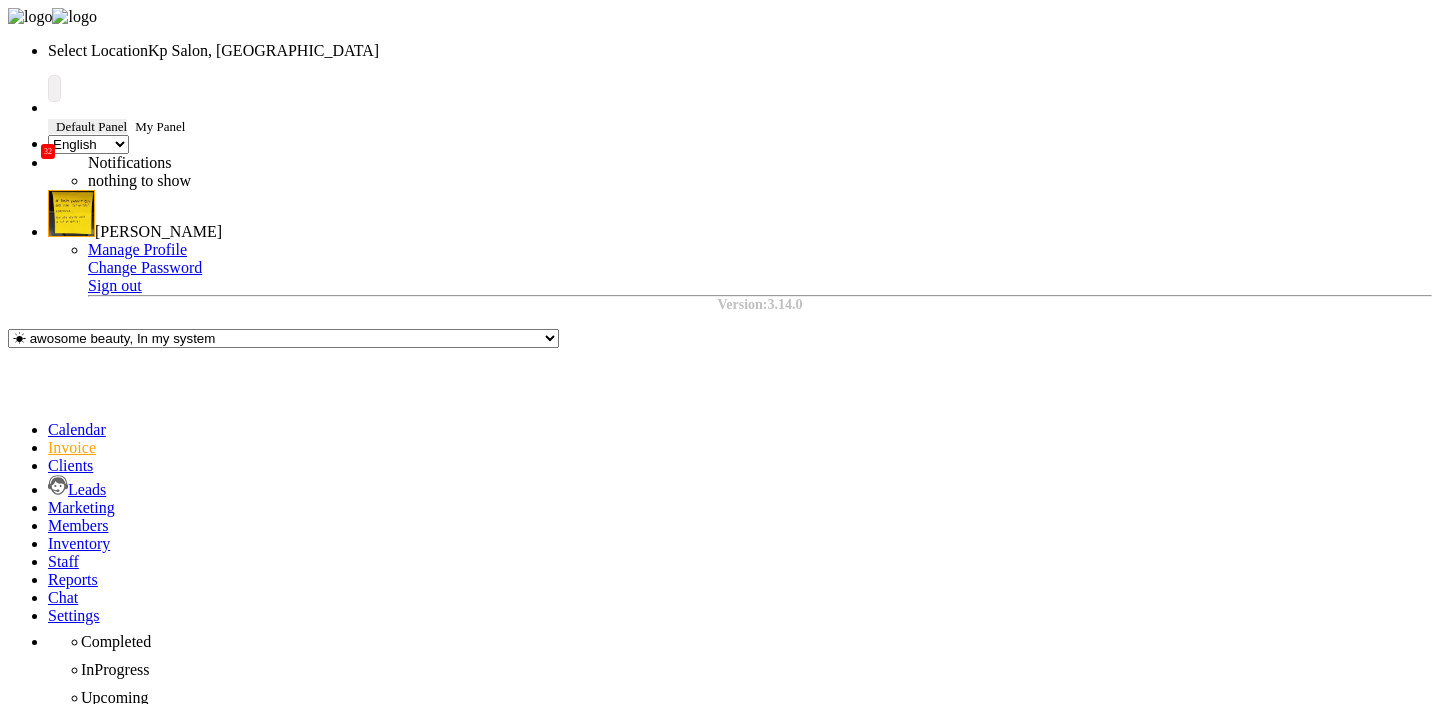 click on "Client" at bounding box center [65, 1093] 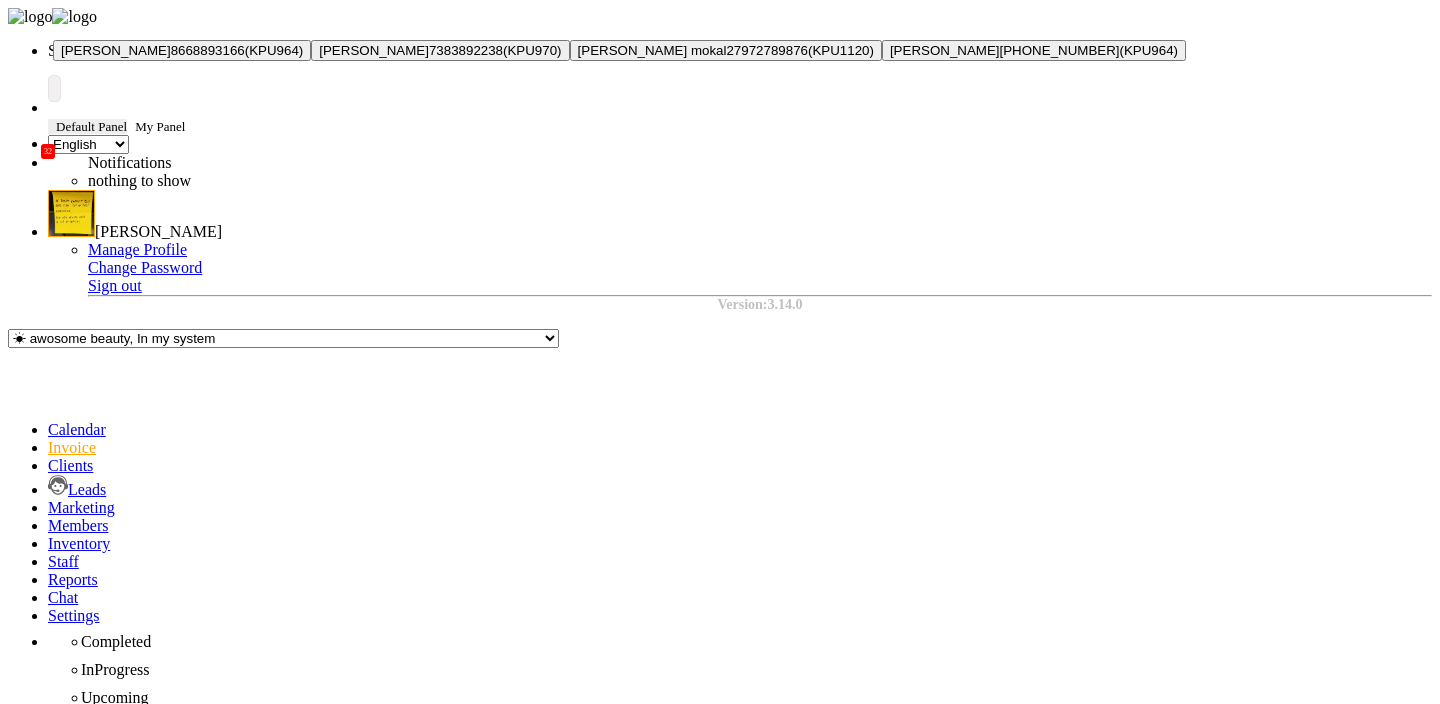 click on "8668893166" at bounding box center (208, 50) 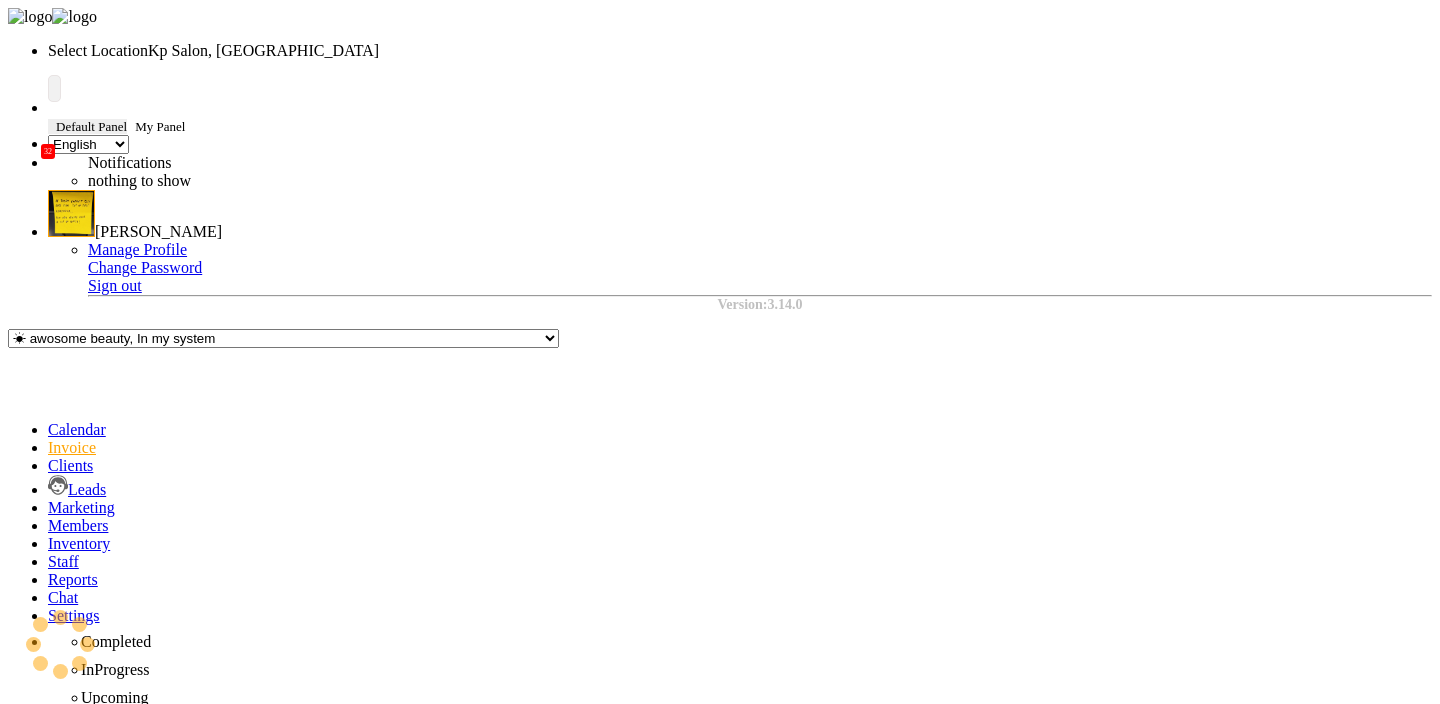 select on "1: Object" 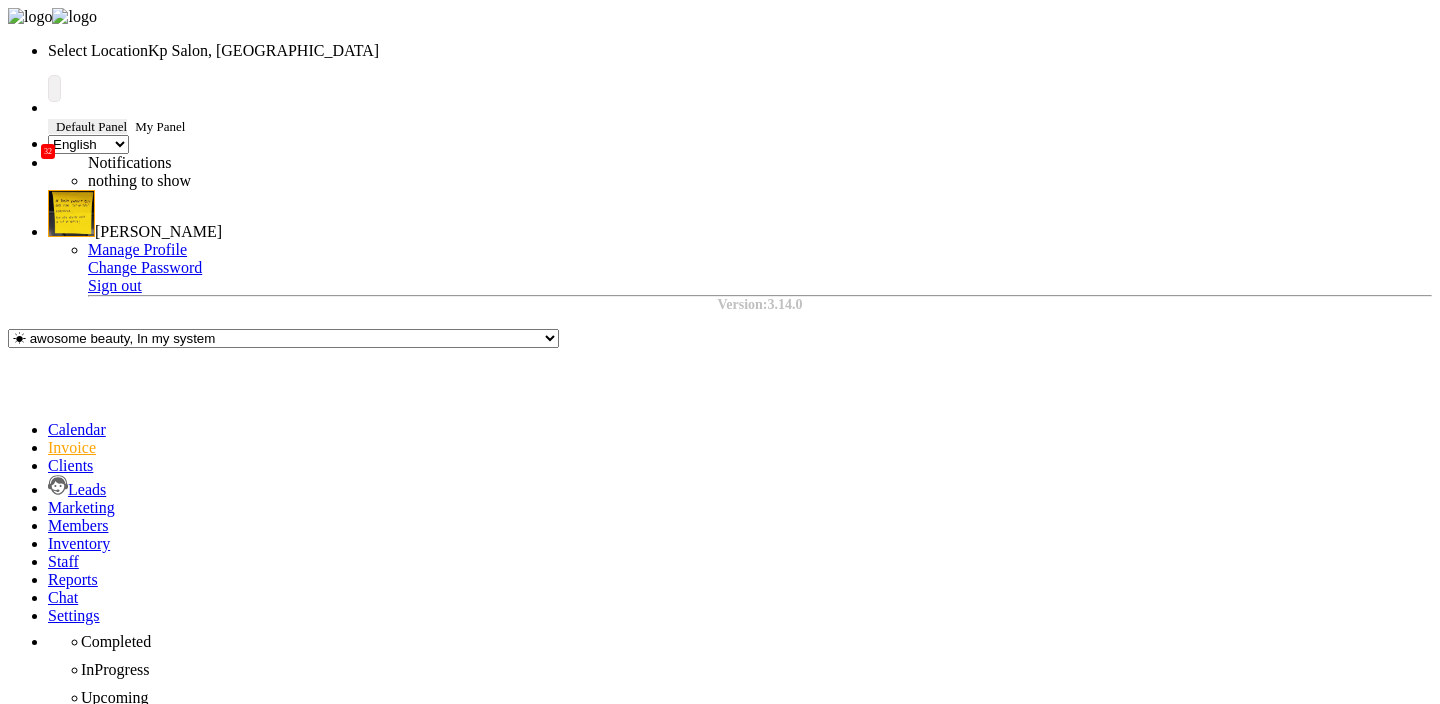 click on "Select  Service  Membership  Package Voucher Prepaid Gift Card" 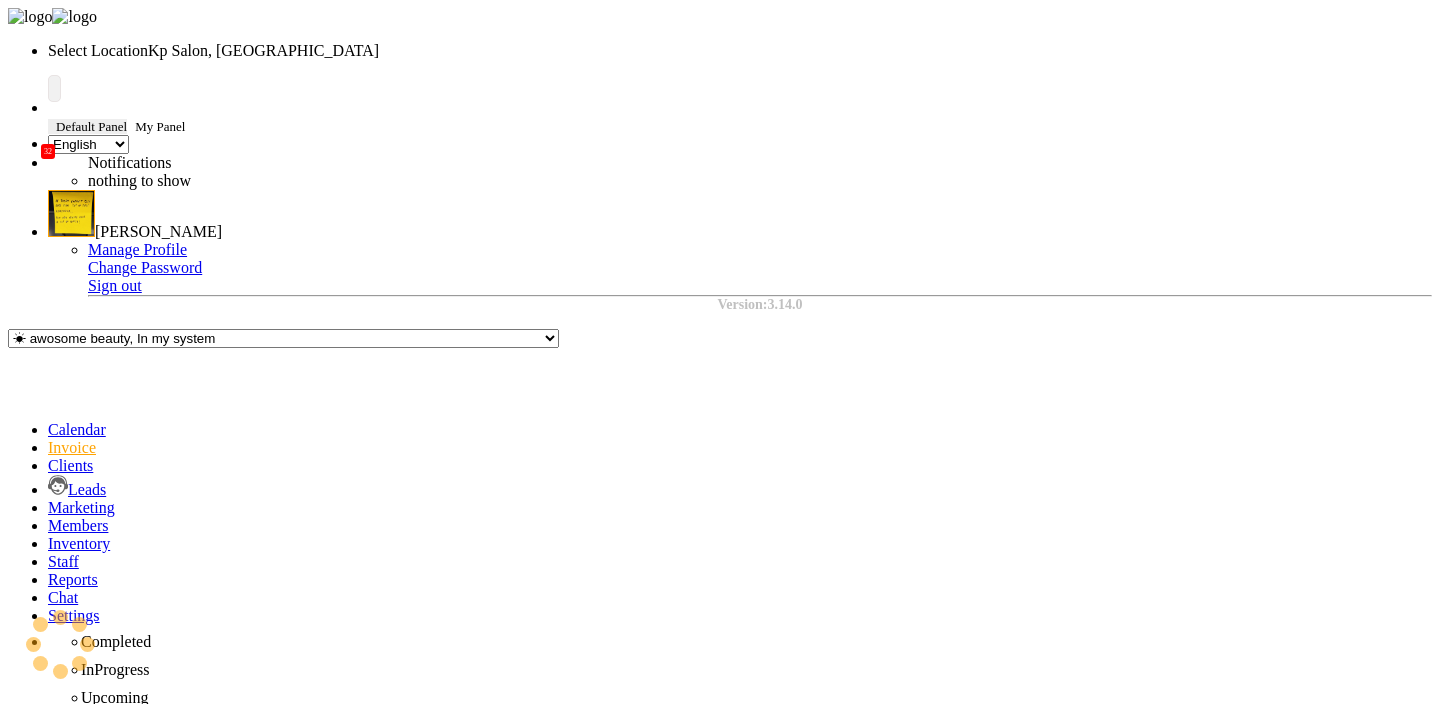 type on "0011" 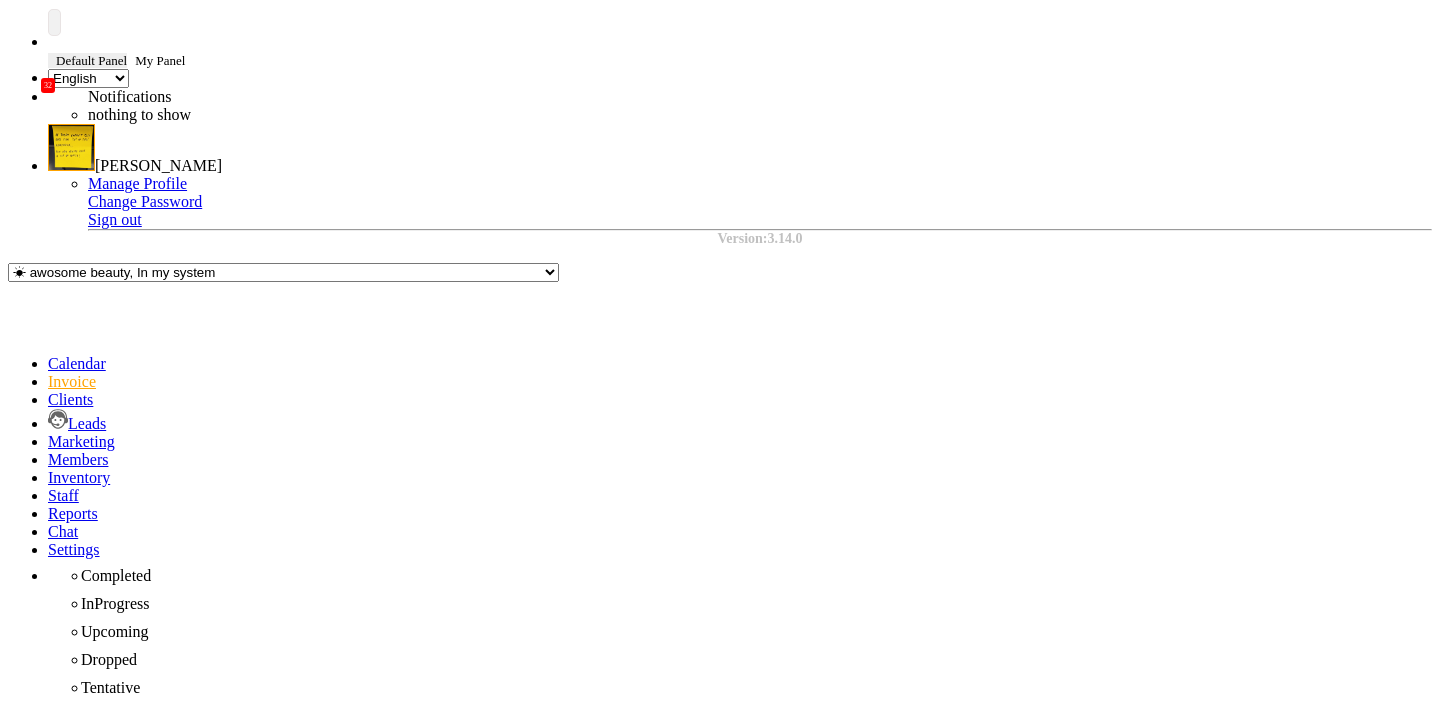 scroll, scrollTop: 97, scrollLeft: 0, axis: vertical 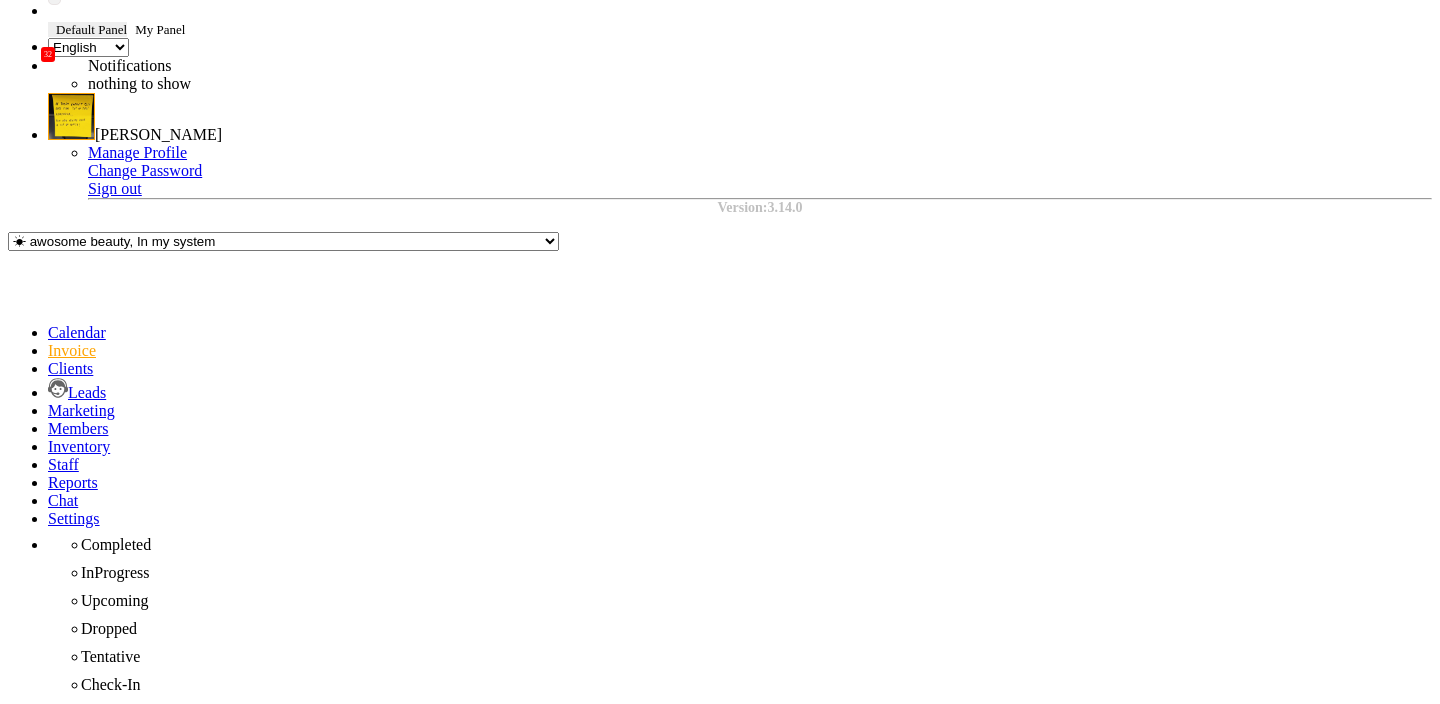 click on "Select Stylist [PERSON_NAME] Avinash [PERSON_NAME] [PERSON_NAME] 2 Ganesh [PERSON_NAME] Krishna [PERSON_NAME] [PERSON_NAME][DEMOGRAPHIC_DATA][PERSON_NAME][PERSON_NAME][PERSON_NAME] [PERSON_NAME] [PERSON_NAME] test import 1 test import 2 test import 3 test import 4 testing" 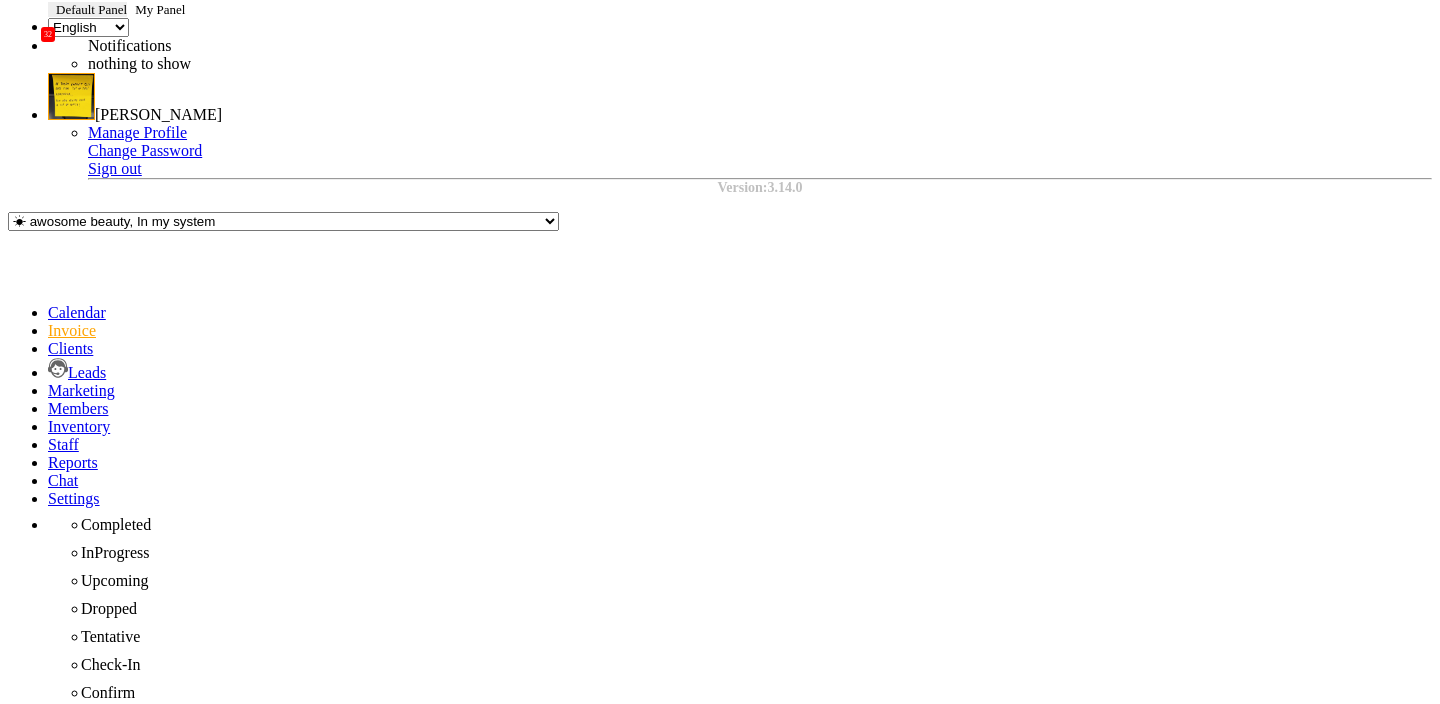 click on "Manual Payment" 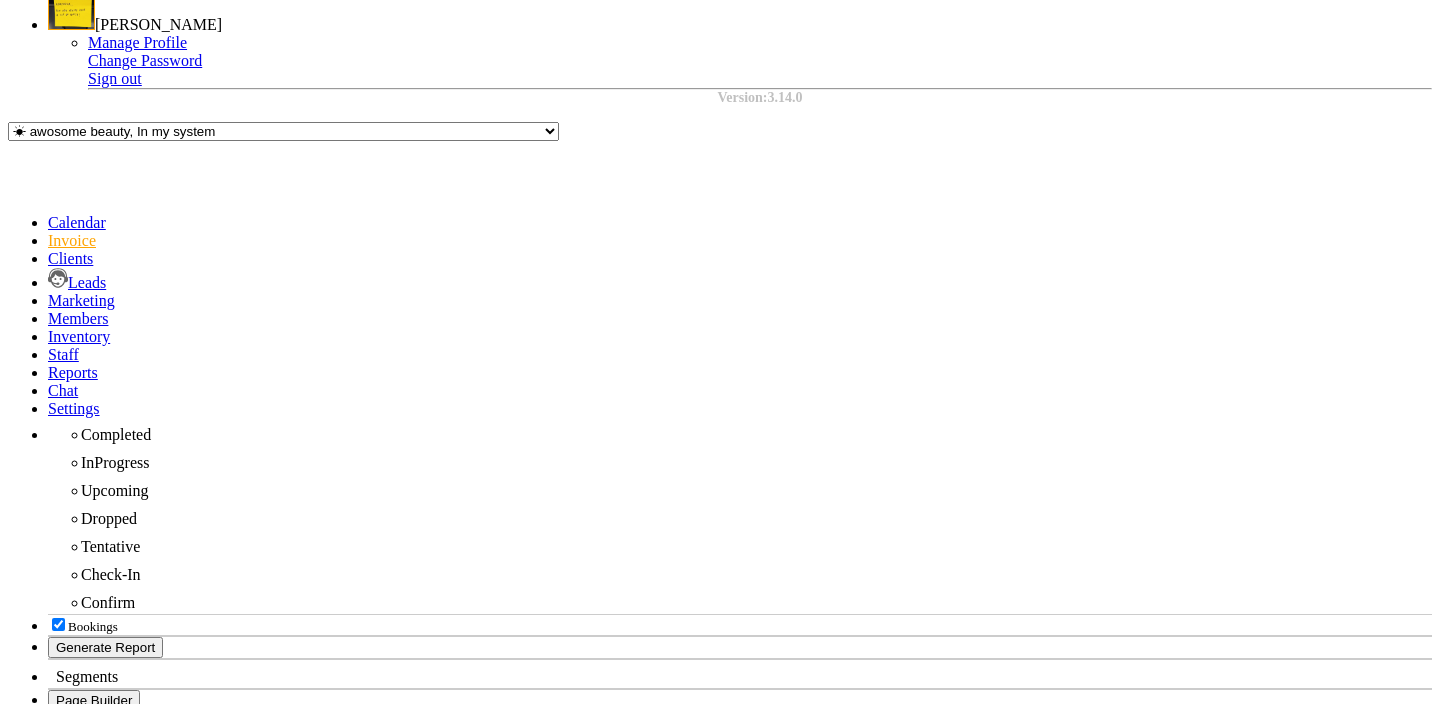 click on "CASH" 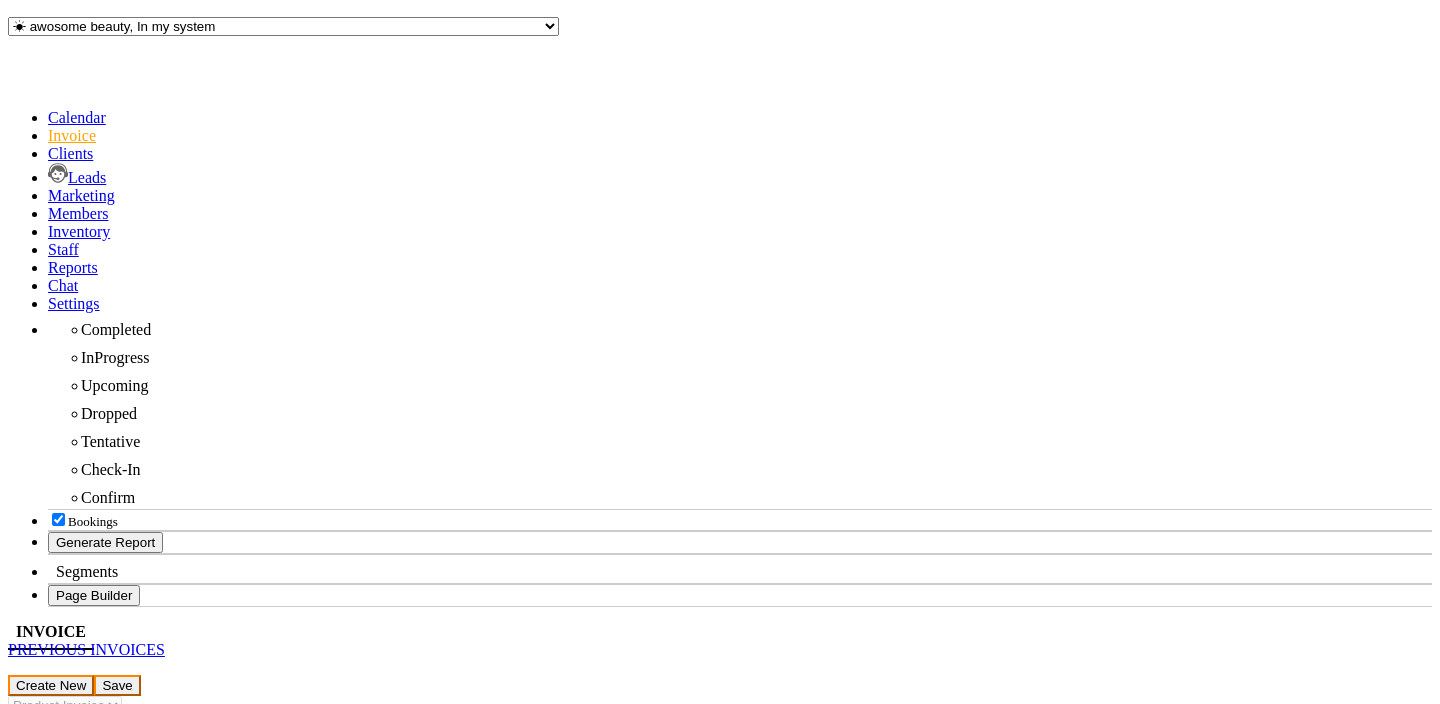 click on "Add Payment" 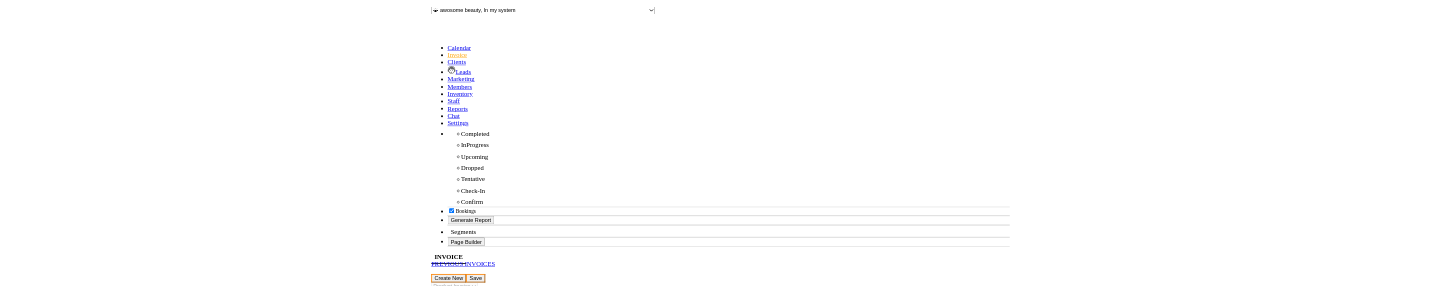 scroll, scrollTop: 320, scrollLeft: 0, axis: vertical 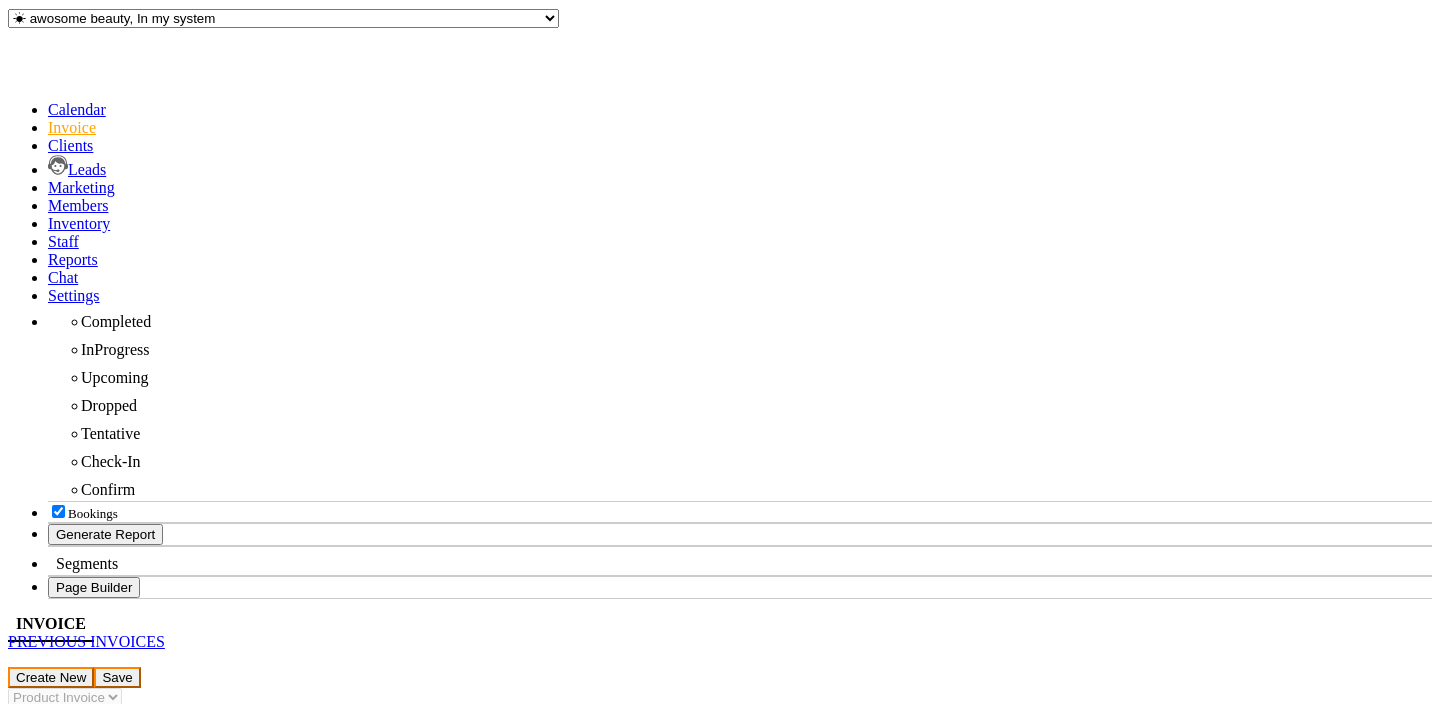 click 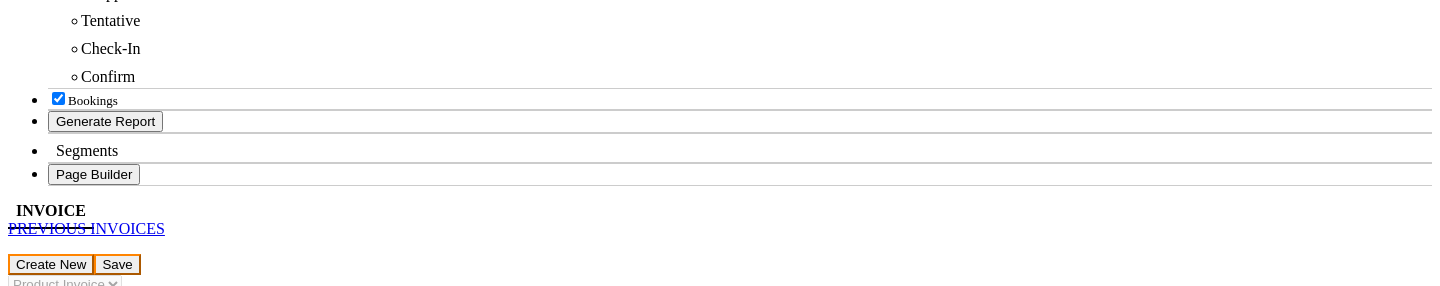 scroll, scrollTop: 738, scrollLeft: 0, axis: vertical 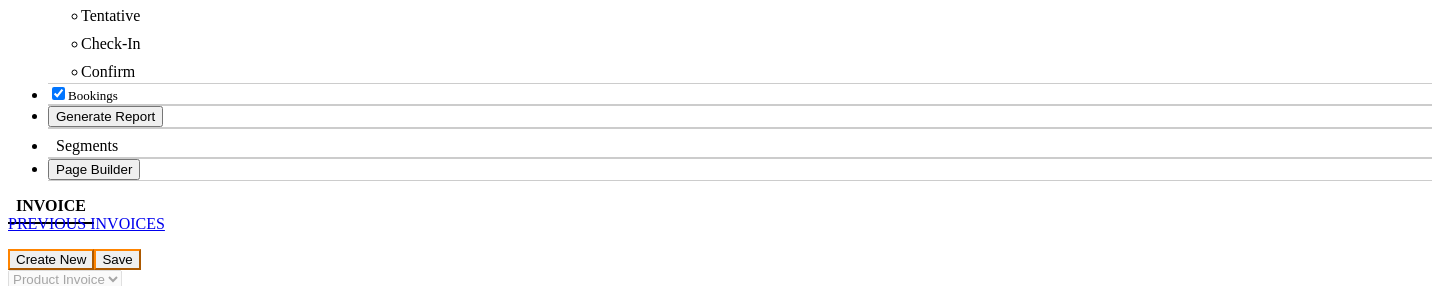 click on "Checkout" 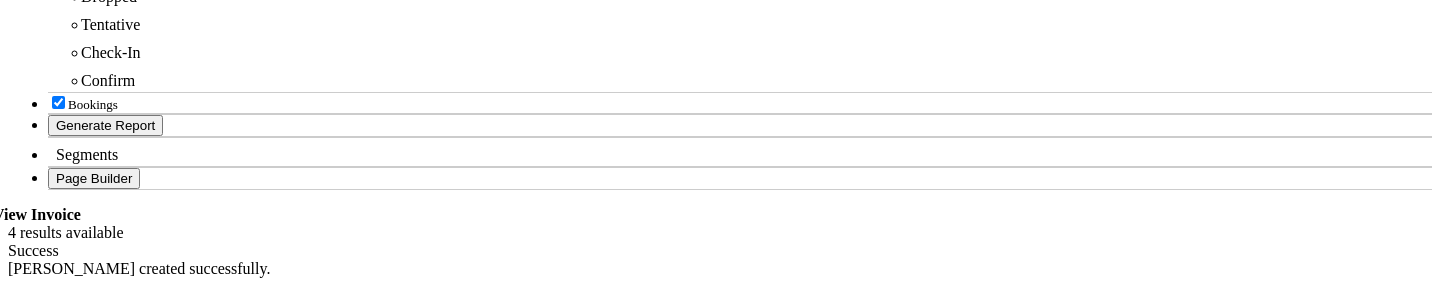 scroll, scrollTop: 0, scrollLeft: 0, axis: both 